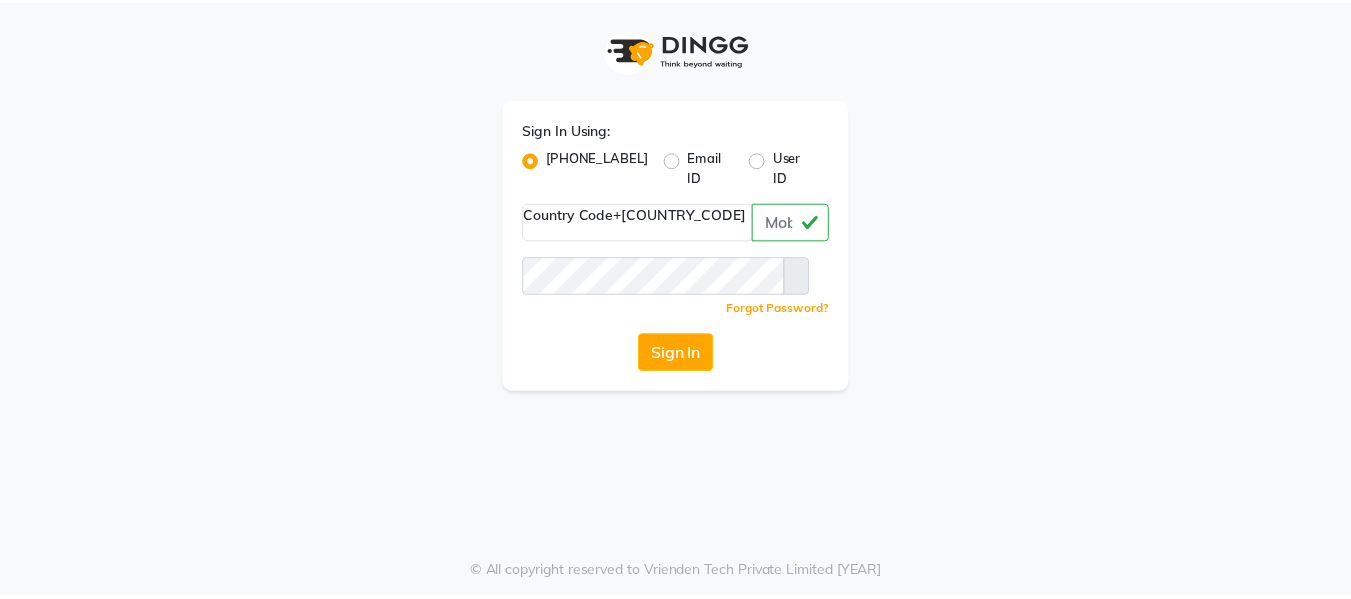 scroll, scrollTop: 0, scrollLeft: 0, axis: both 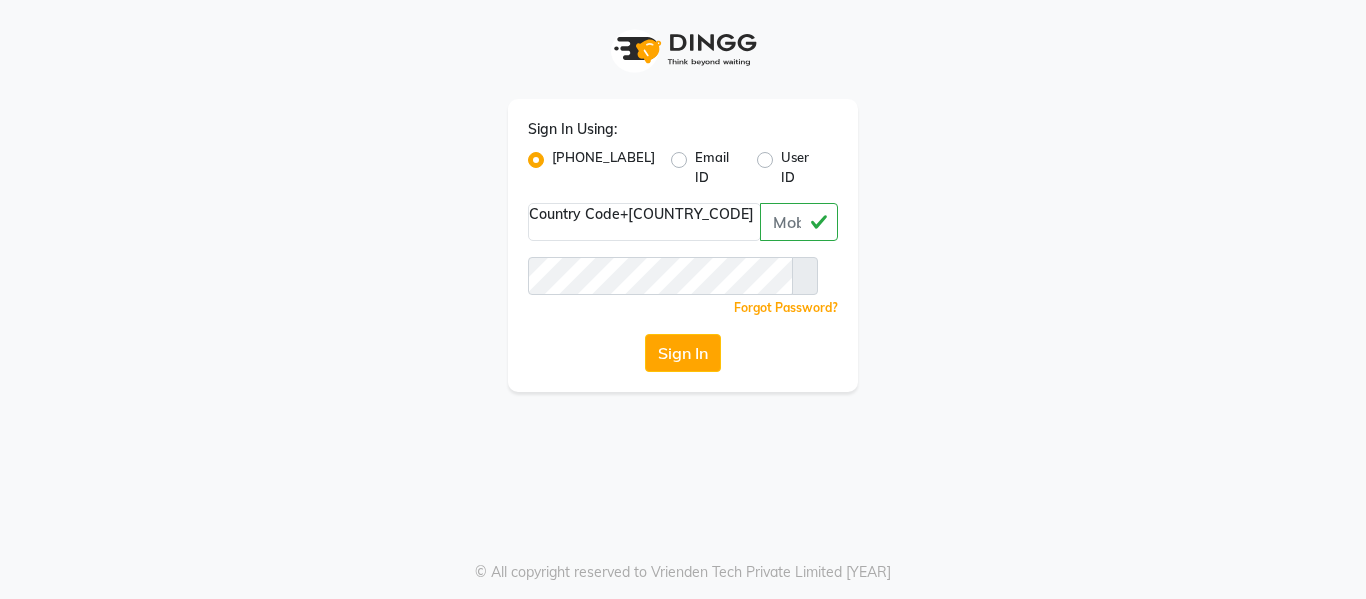 type on "[PHONE]" 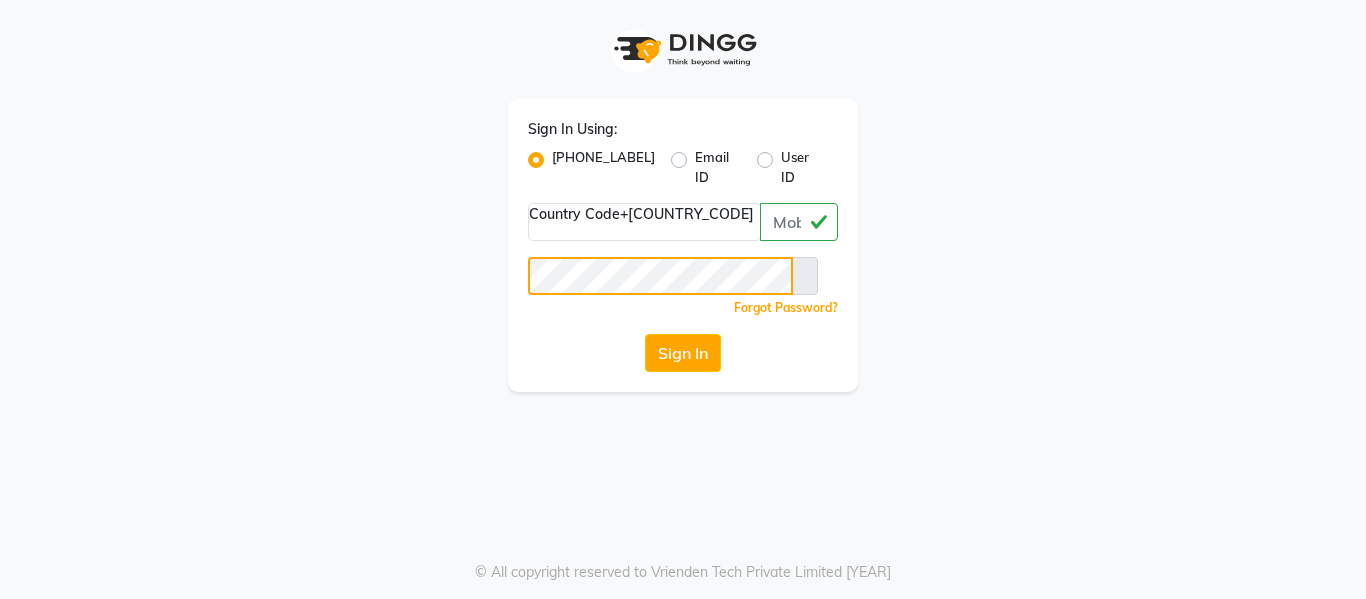 click on "Sign In" at bounding box center [683, 353] 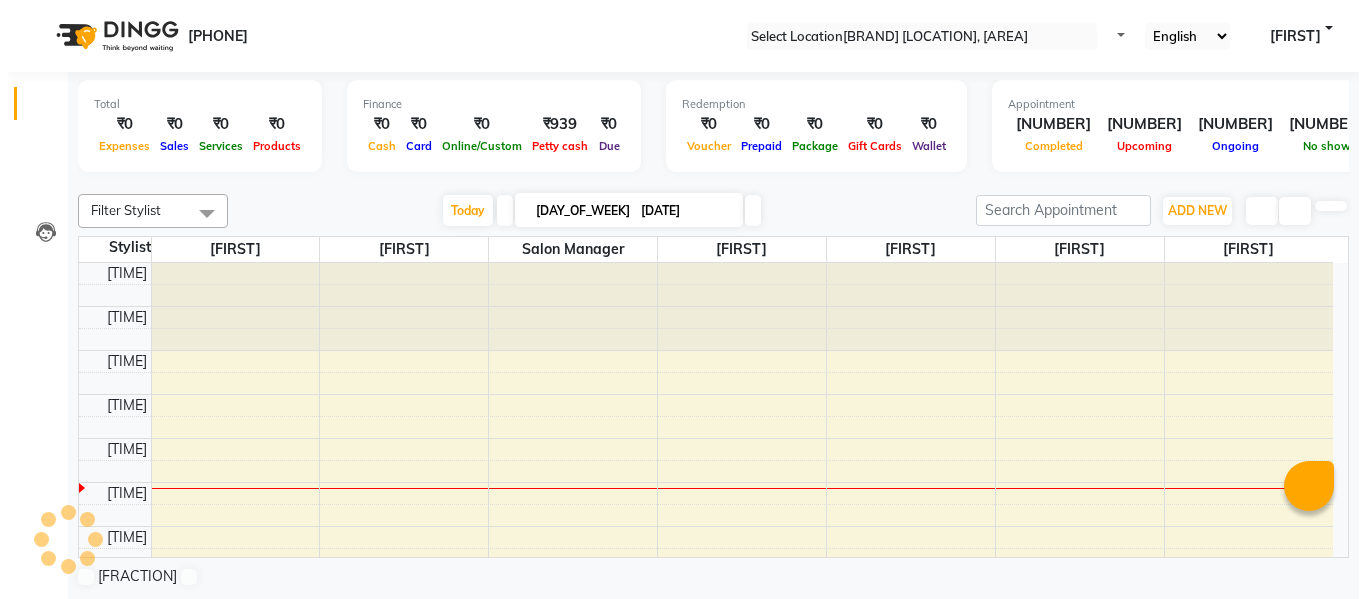 scroll, scrollTop: 0, scrollLeft: 0, axis: both 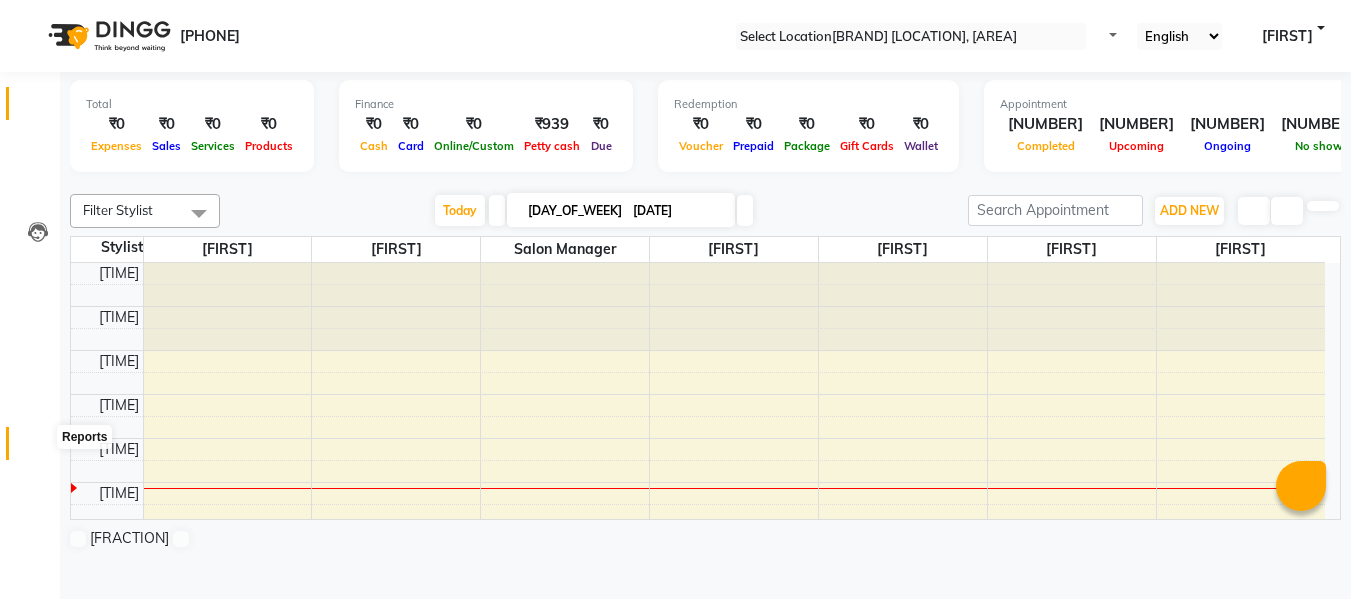 click at bounding box center [38, 448] 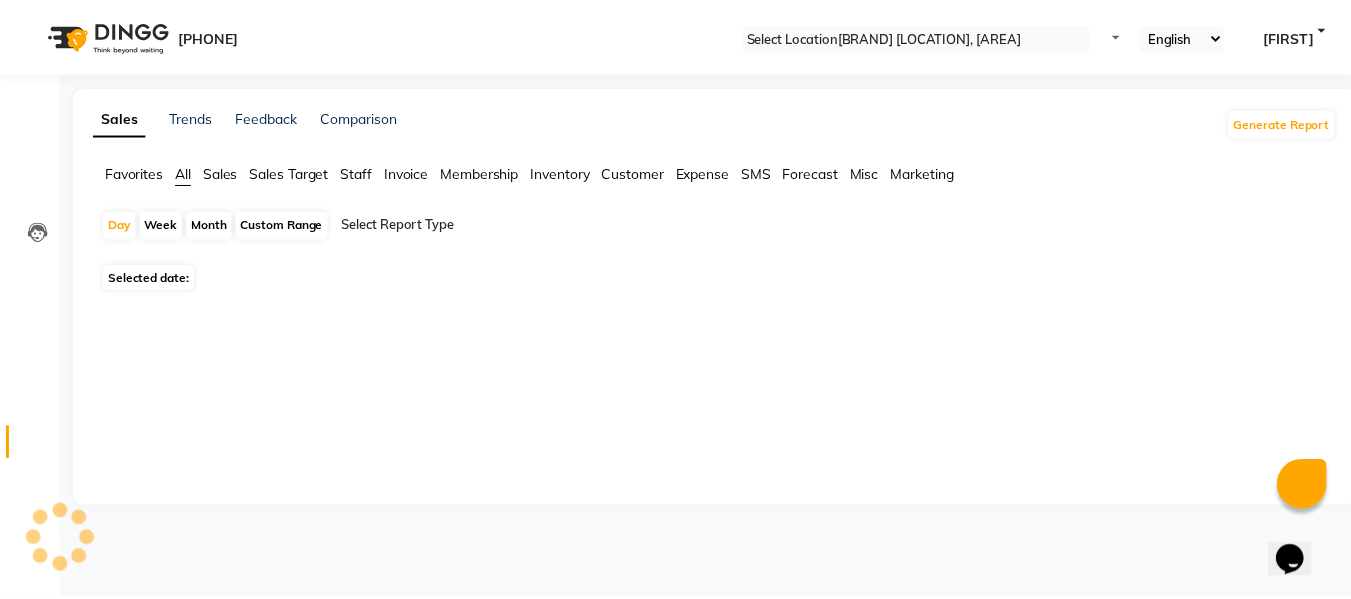 scroll, scrollTop: 0, scrollLeft: 0, axis: both 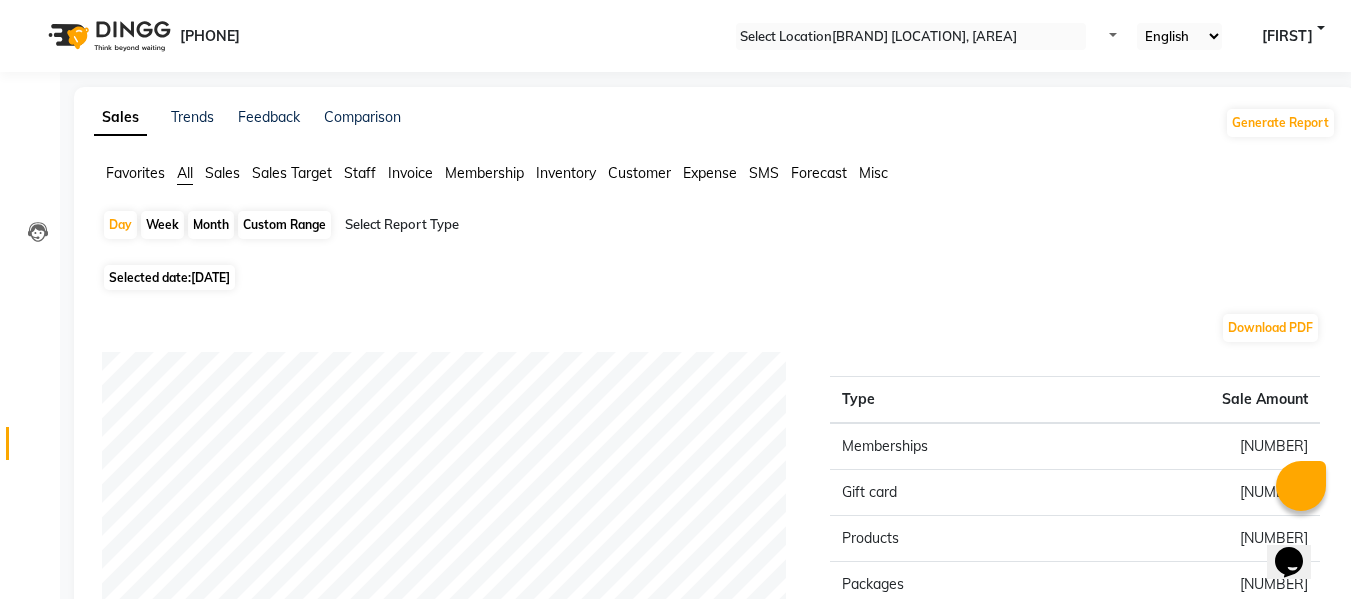 click on "Month" at bounding box center (211, 225) 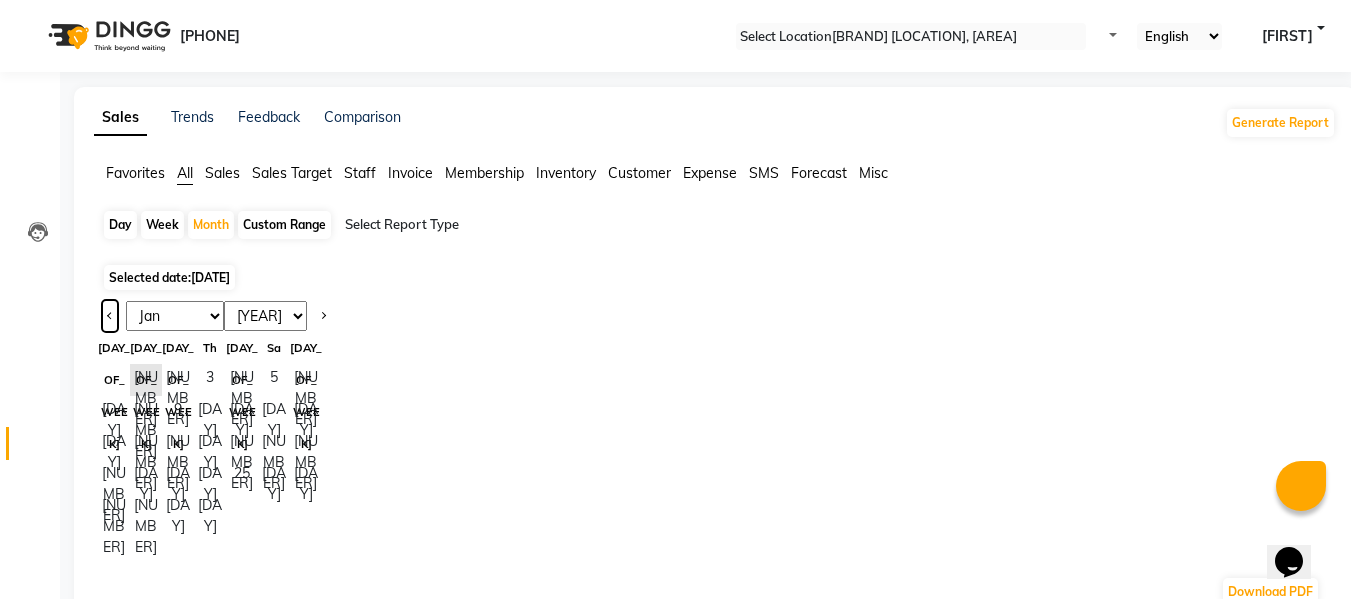 click at bounding box center [110, 316] 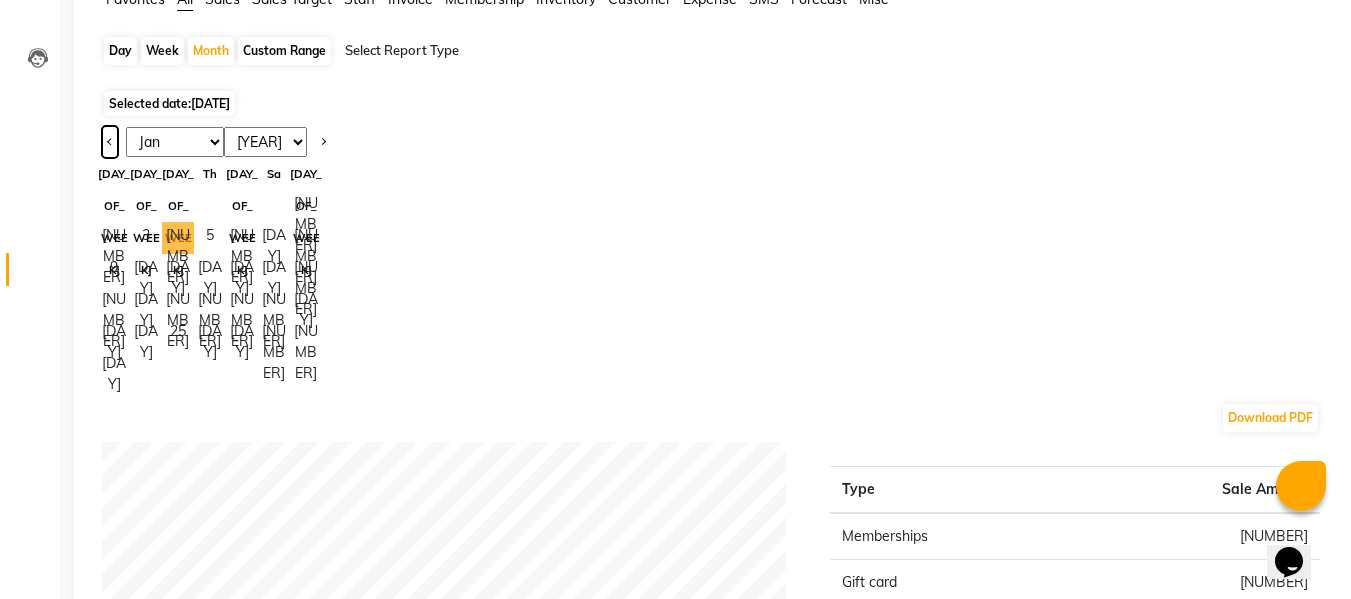scroll, scrollTop: 200, scrollLeft: 0, axis: vertical 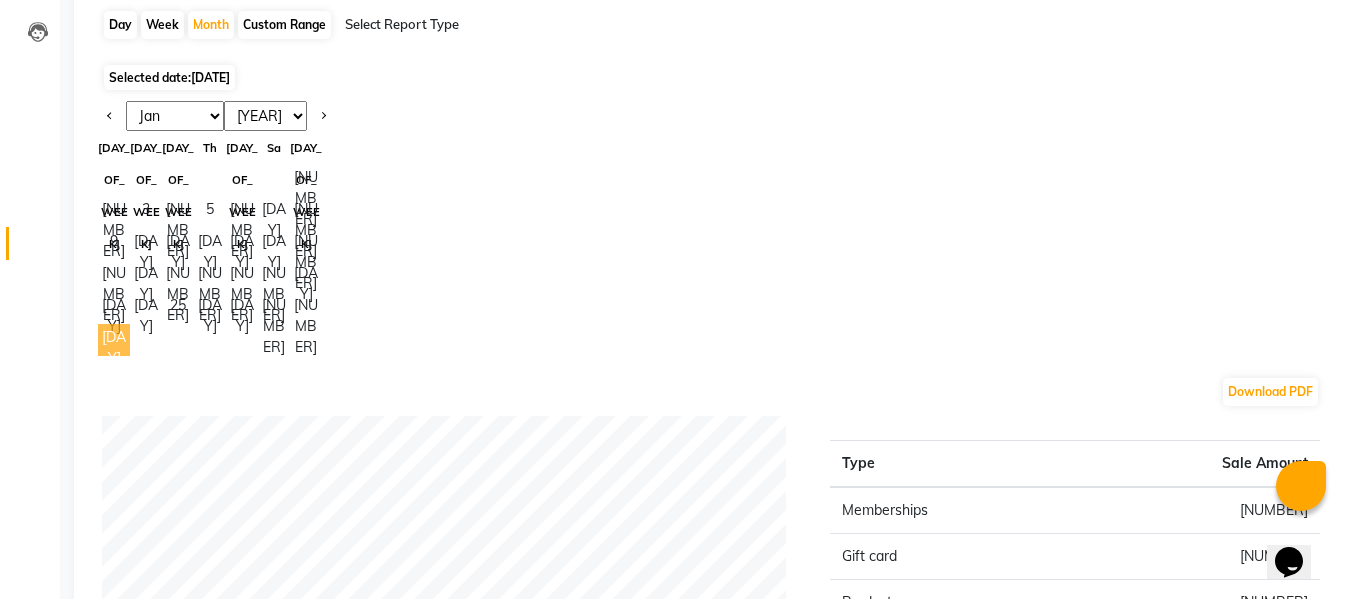 click on "[DAY]" at bounding box center (114, 340) 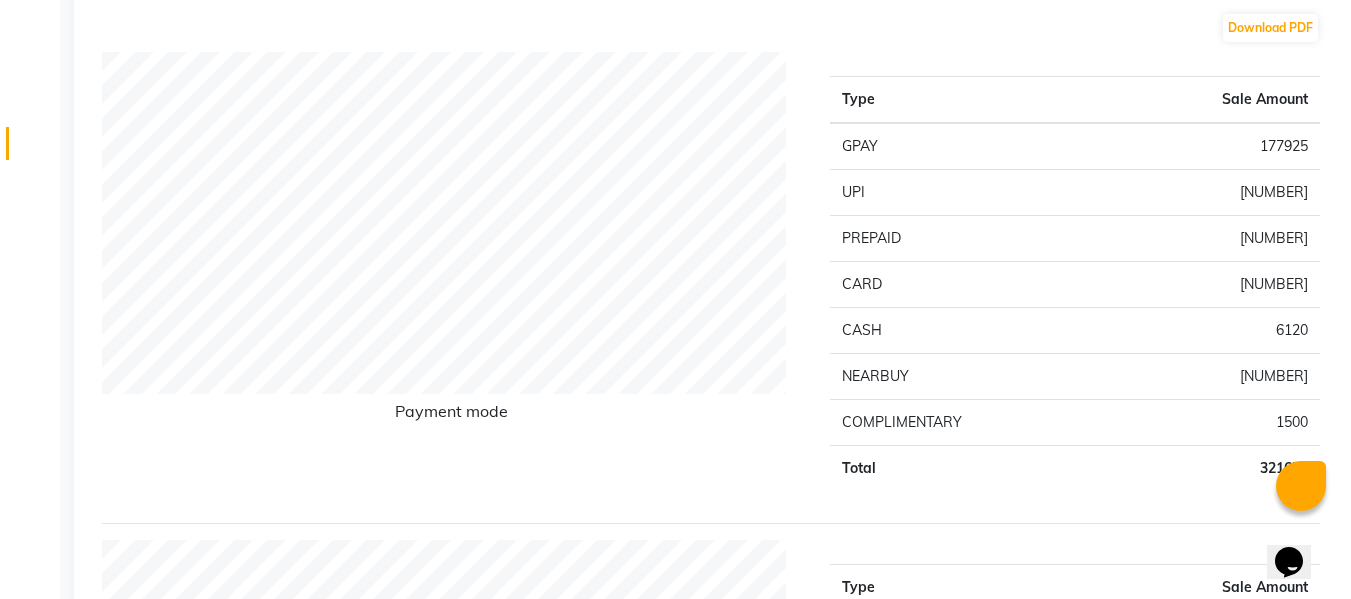 scroll, scrollTop: 0, scrollLeft: 0, axis: both 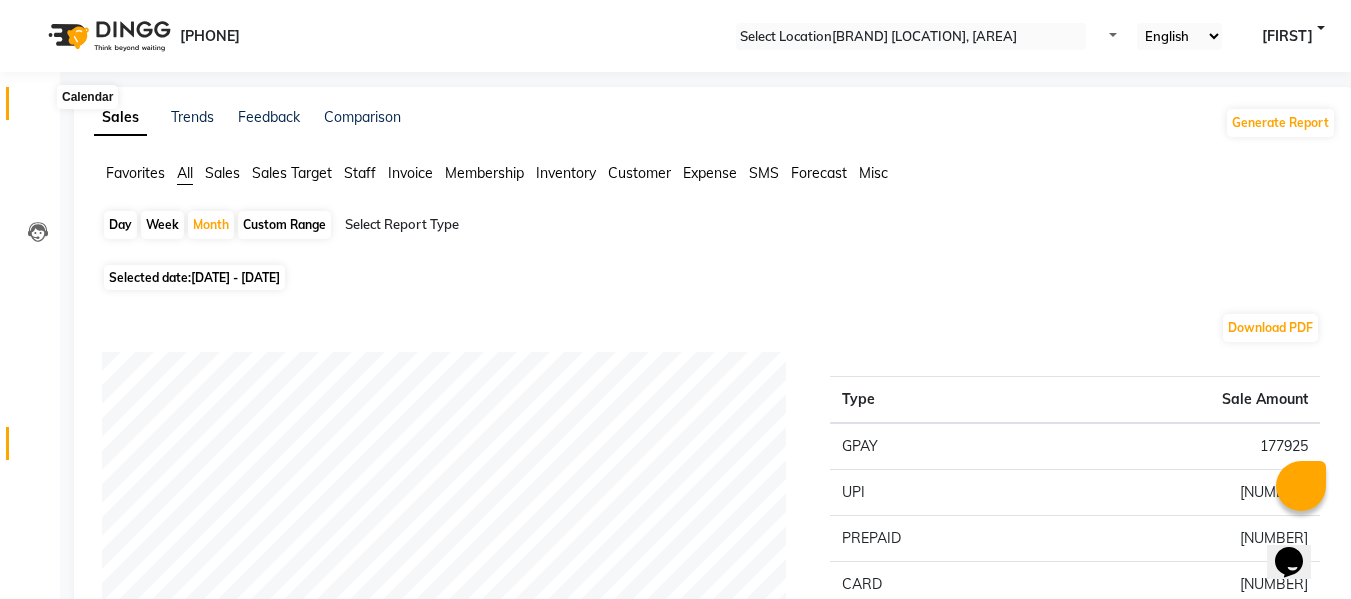 click at bounding box center [38, 108] 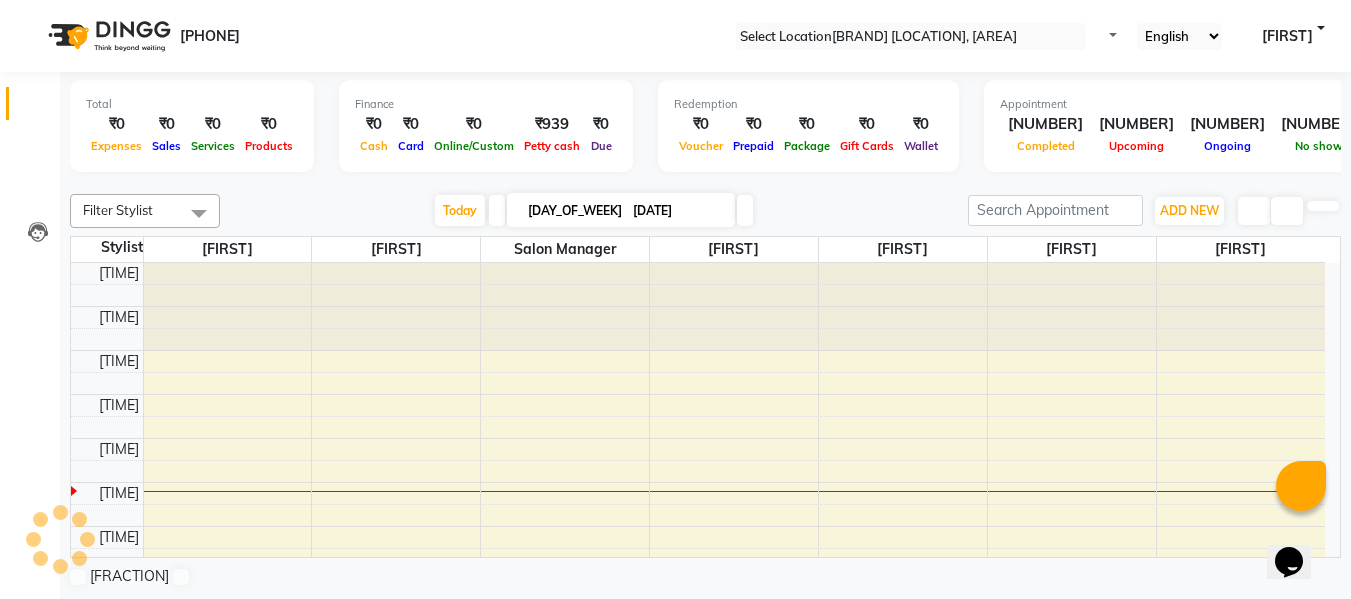 scroll, scrollTop: 0, scrollLeft: 0, axis: both 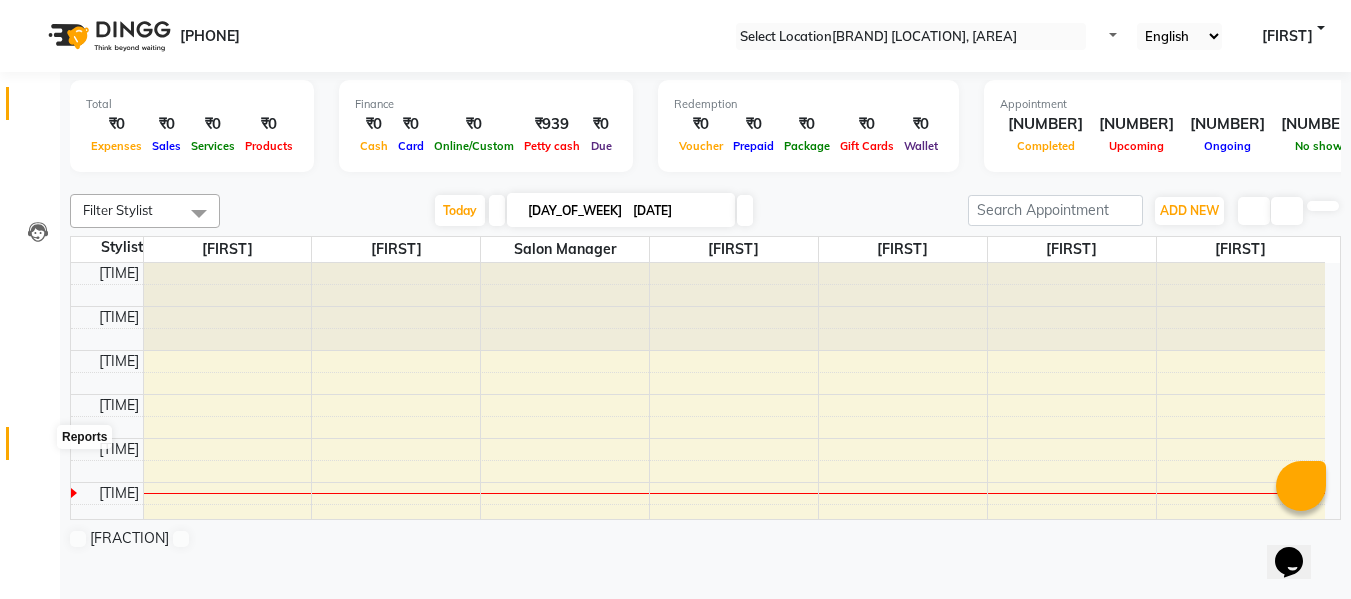 click at bounding box center (38, 448) 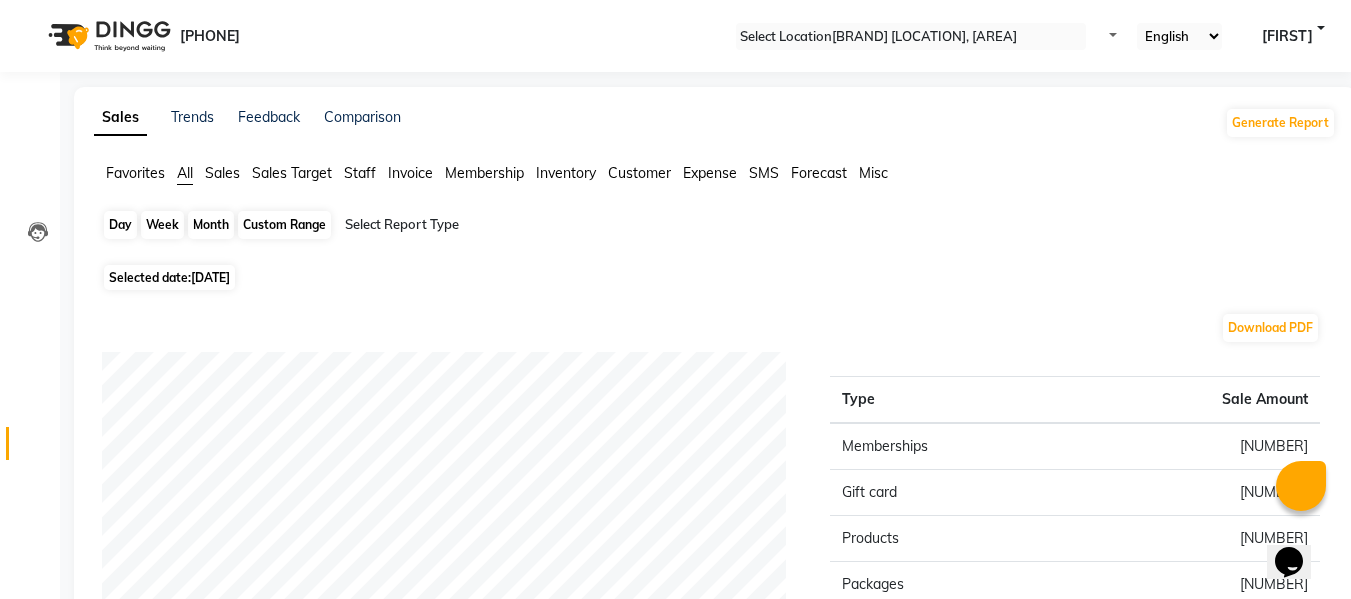 click on "Day" at bounding box center (120, 225) 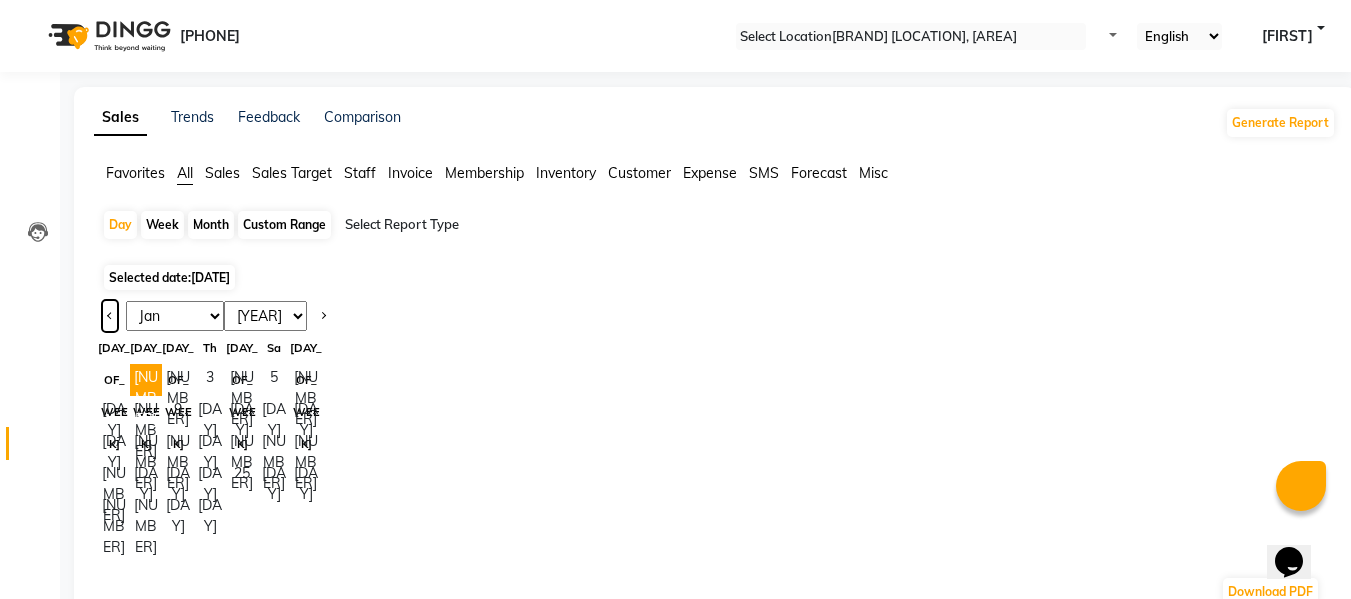click at bounding box center [110, 316] 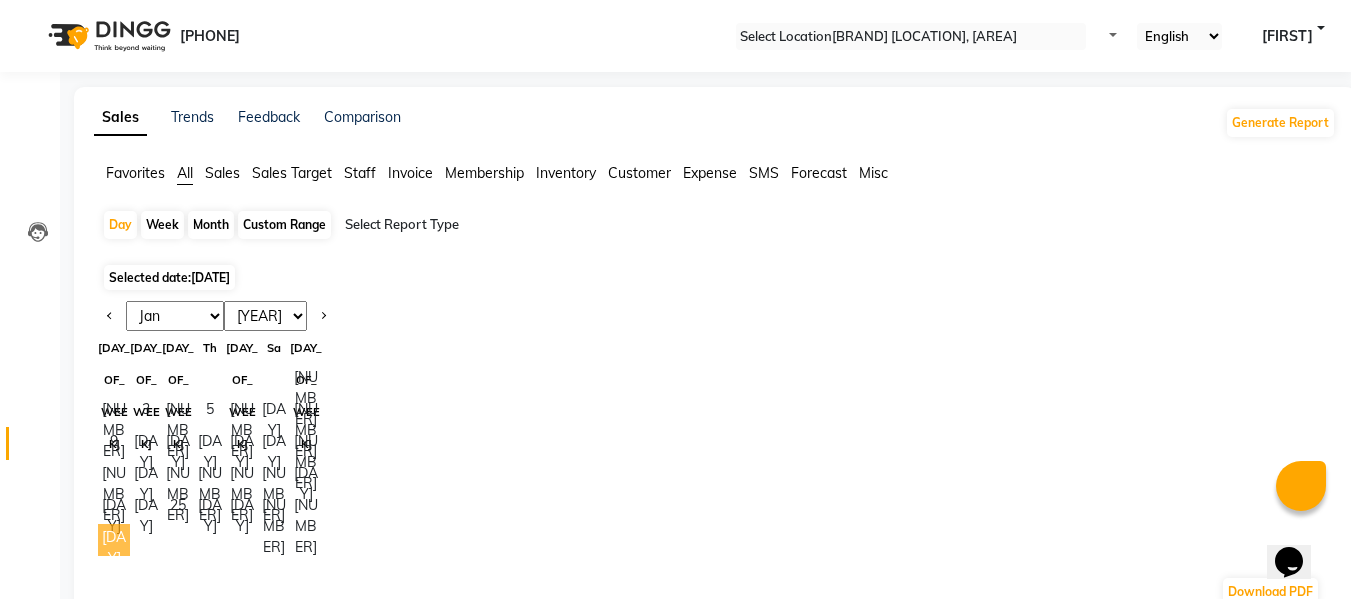 click on "[DAY]" at bounding box center (114, 540) 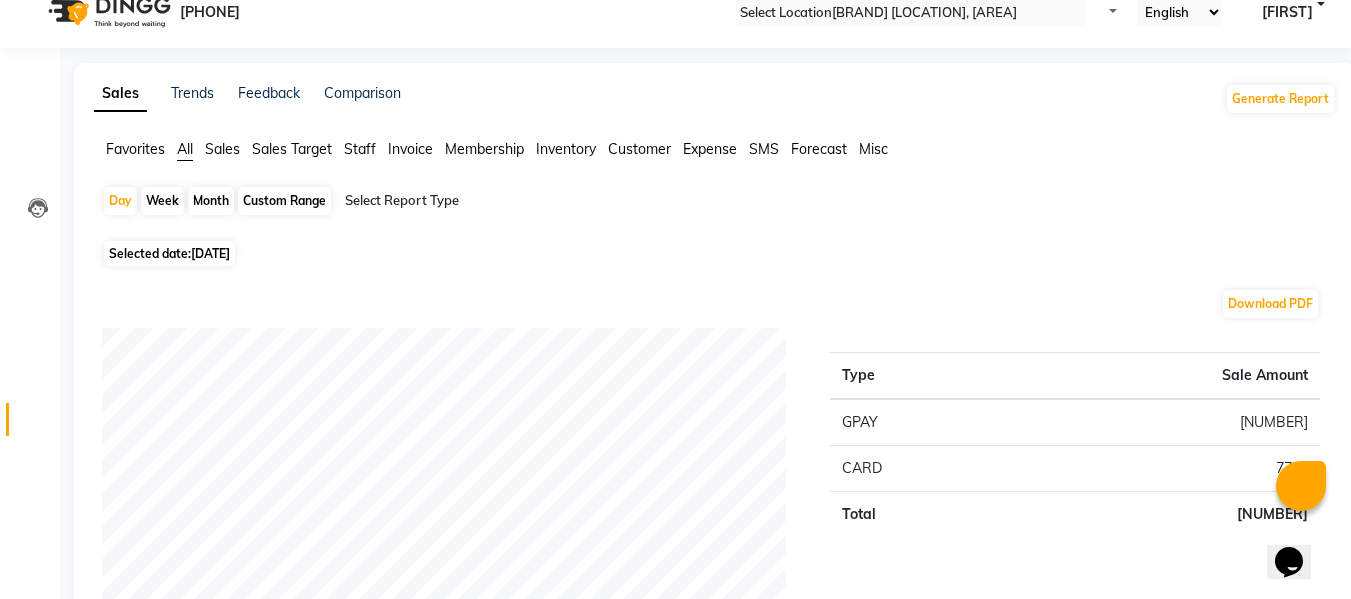 scroll, scrollTop: 0, scrollLeft: 0, axis: both 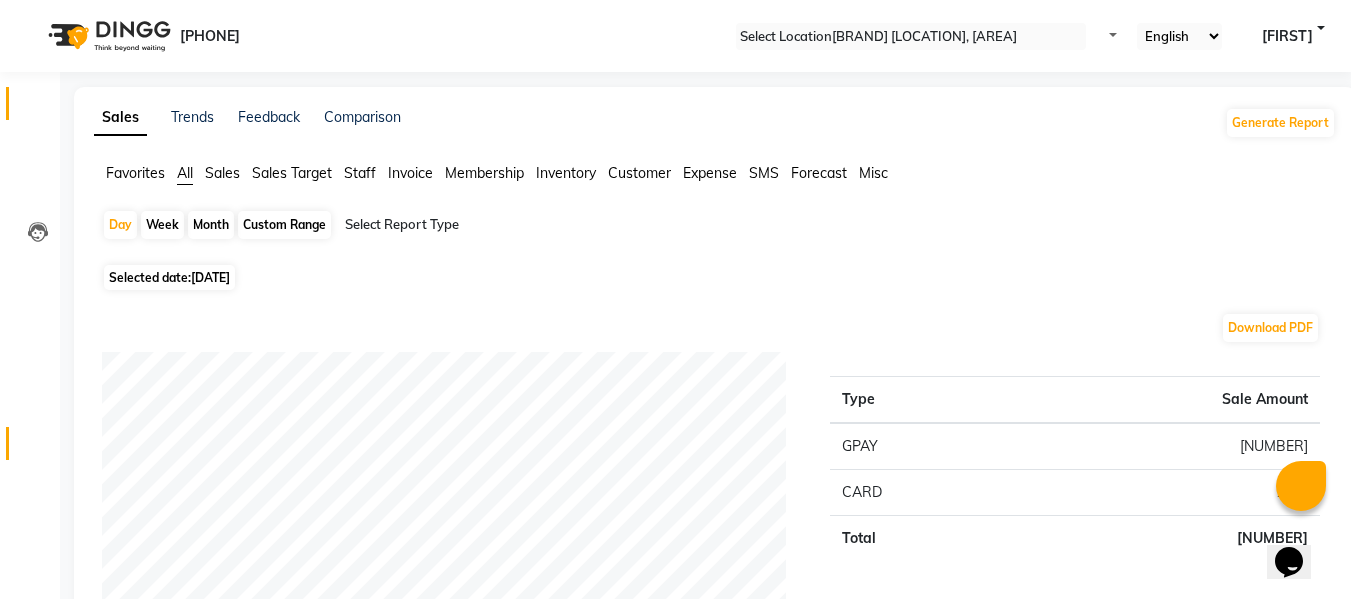 click on "Calendar" at bounding box center (30, 103) 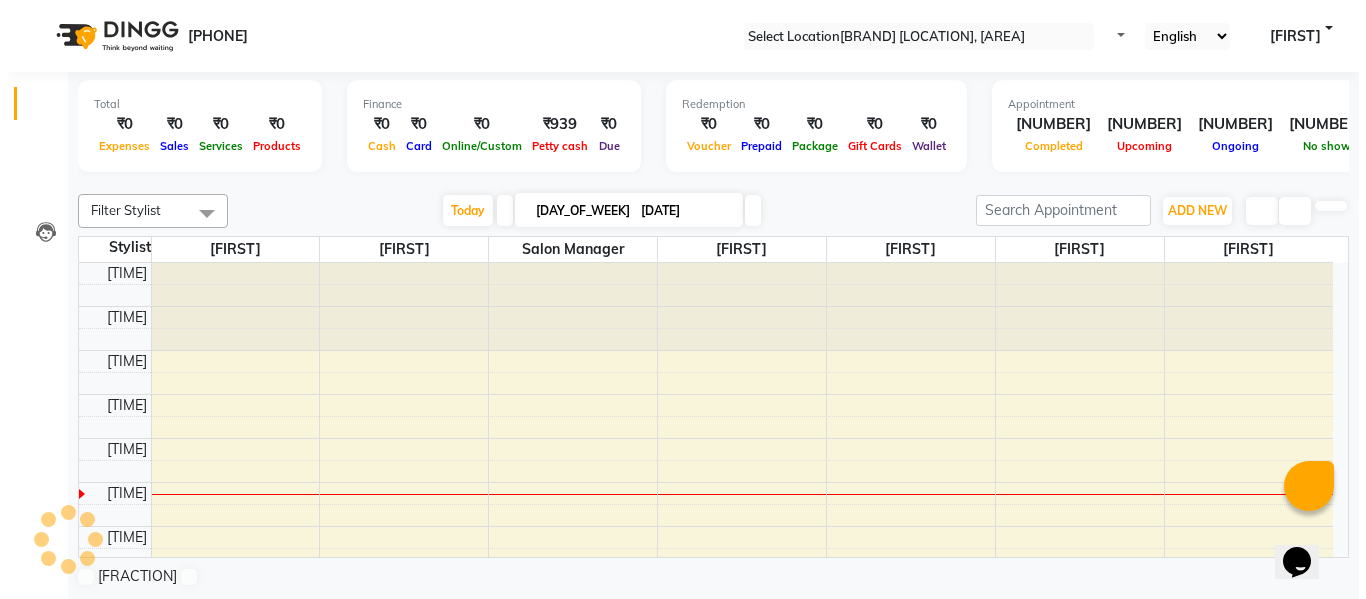 scroll, scrollTop: 0, scrollLeft: 0, axis: both 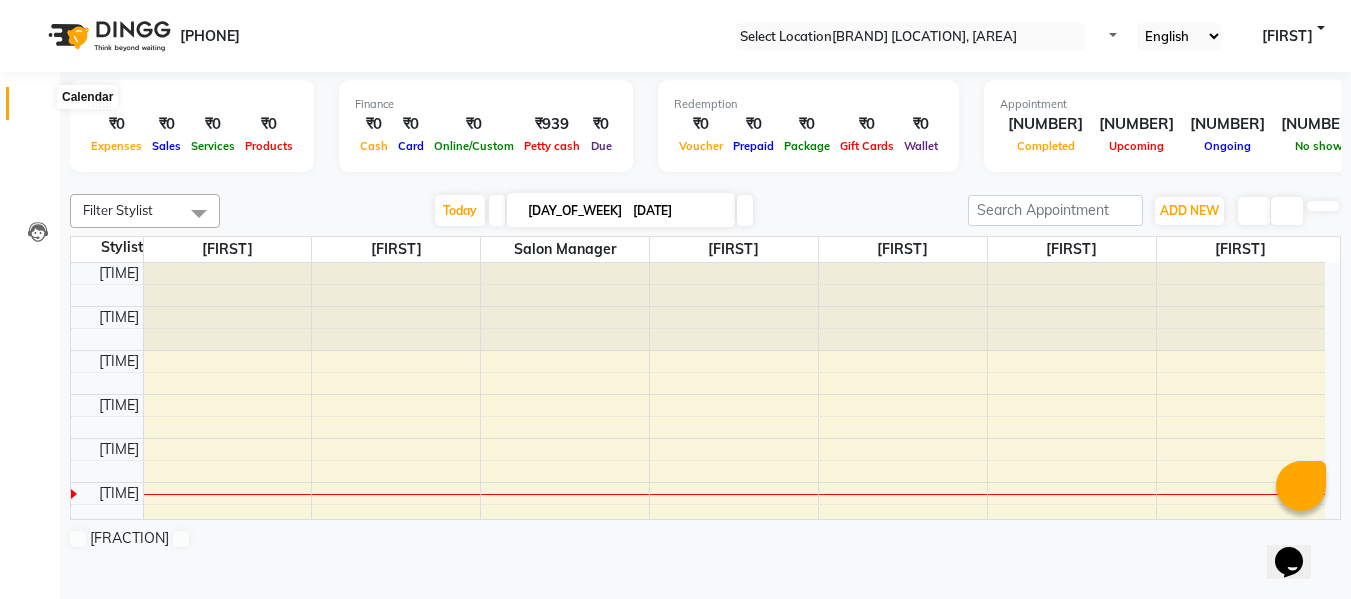 click at bounding box center (38, 108) 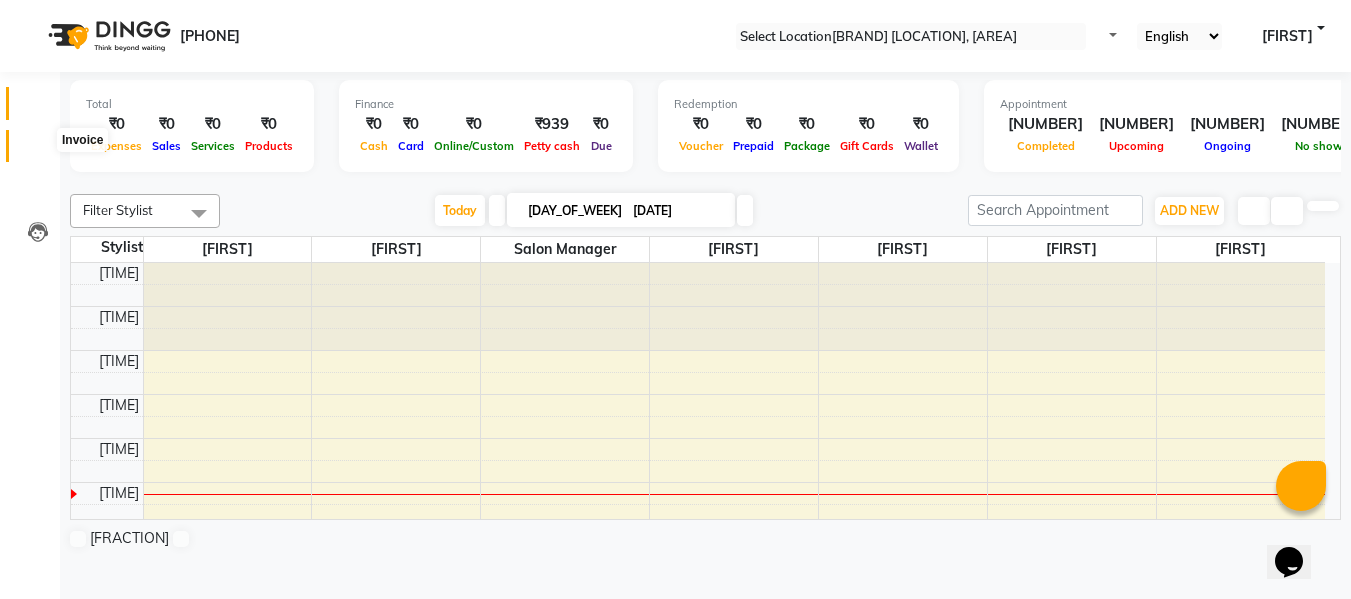 click at bounding box center (38, 151) 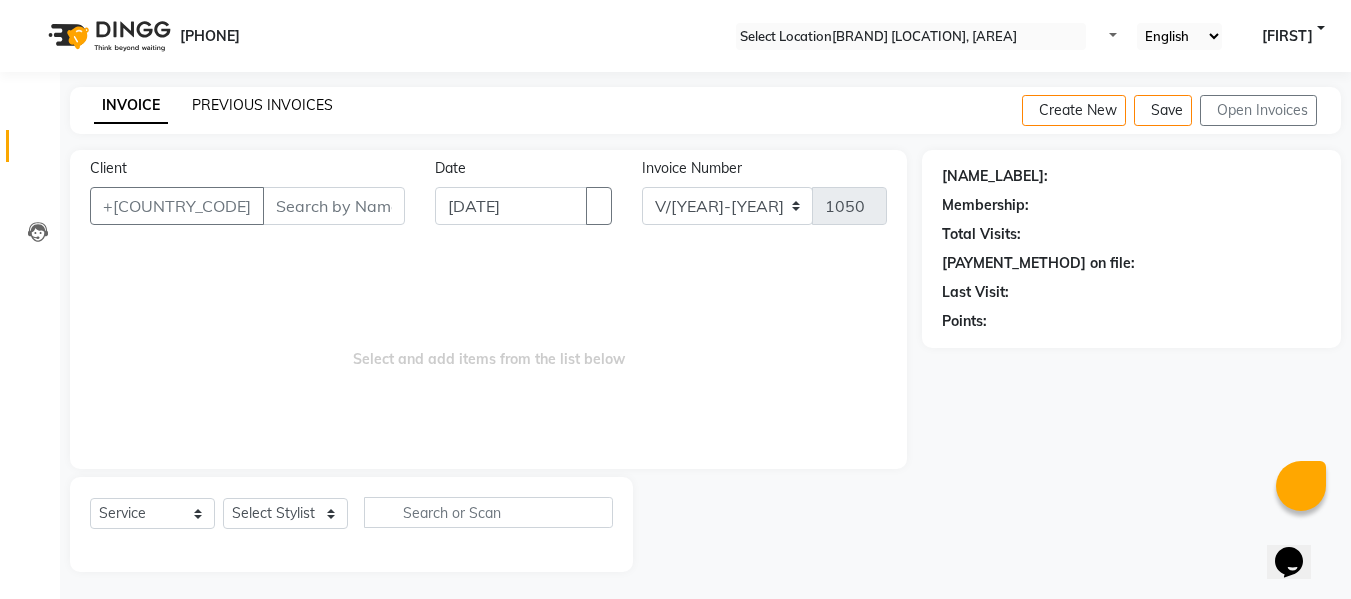 click on "PREVIOUS INVOICES" at bounding box center (262, 105) 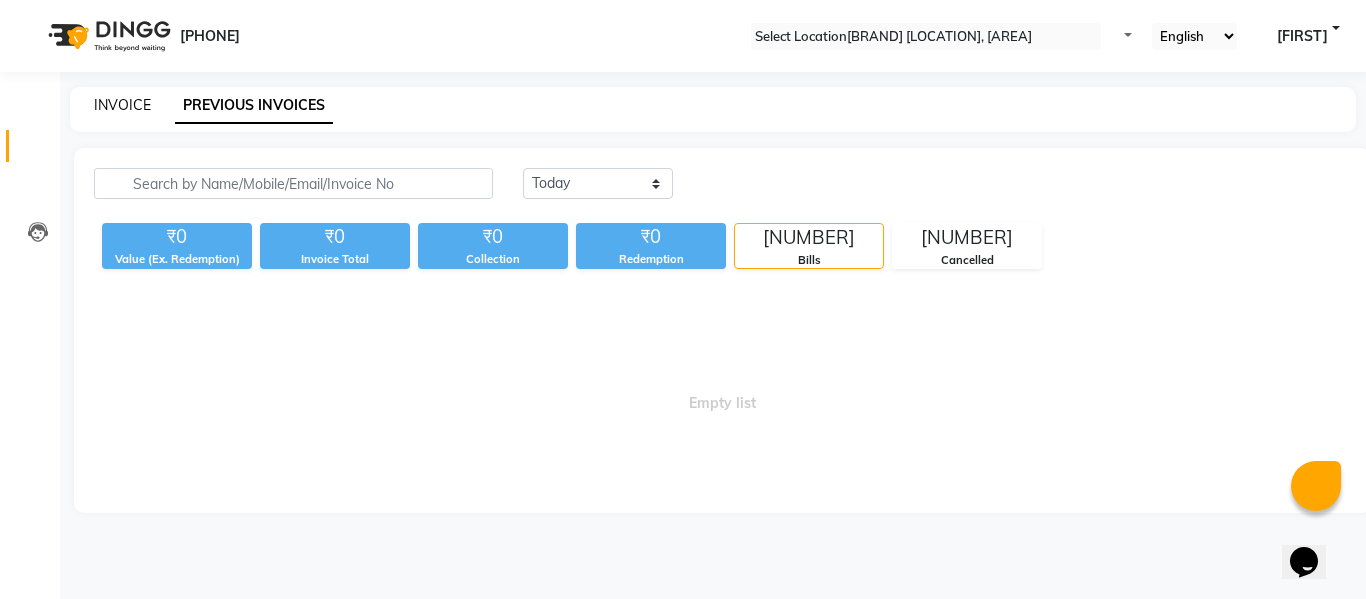 click on "INVOICE" at bounding box center (122, 105) 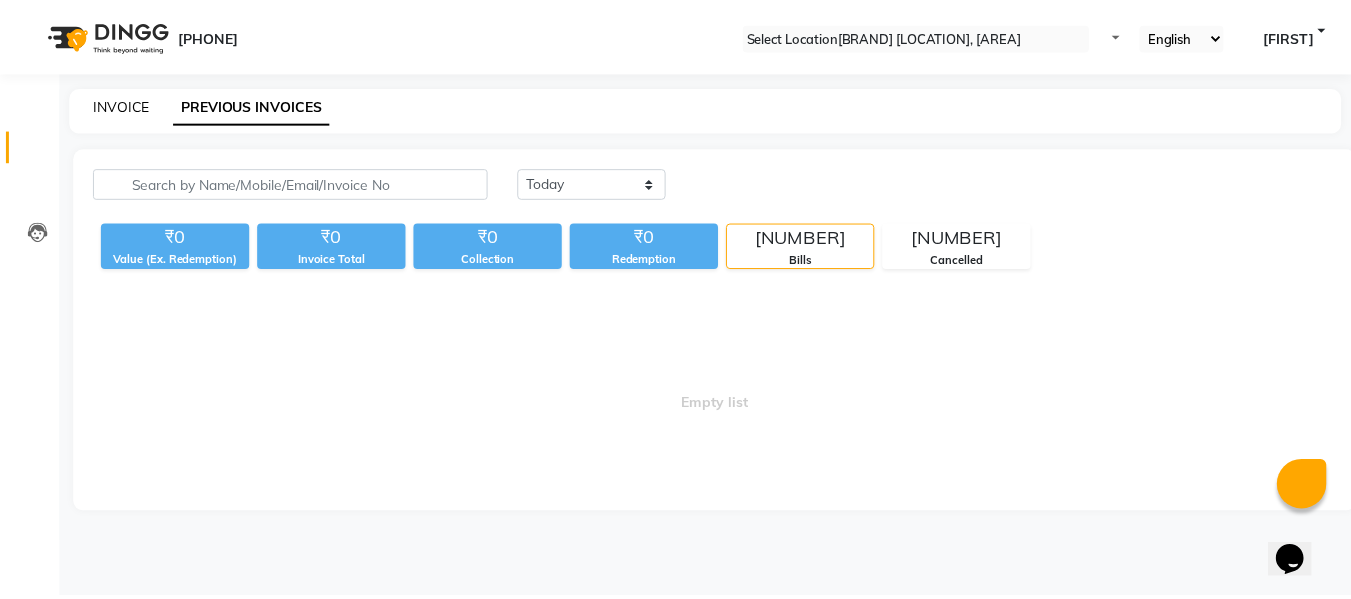 scroll, scrollTop: 2, scrollLeft: 0, axis: vertical 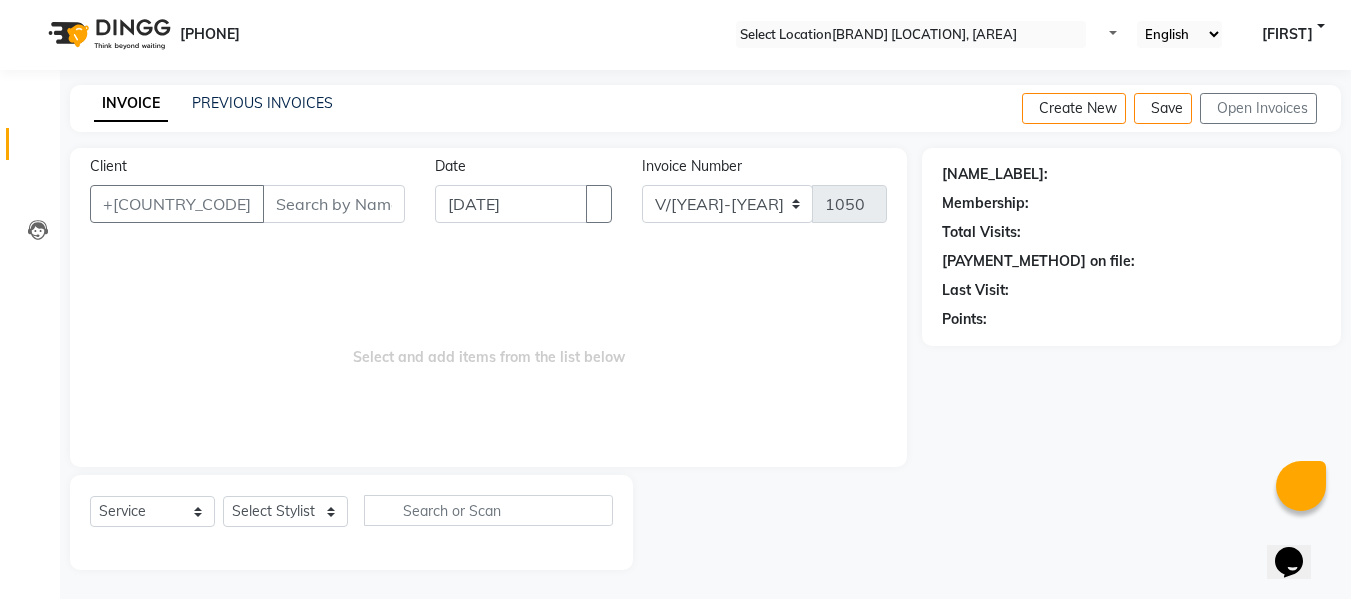 click on "Settings" at bounding box center (30, 484) 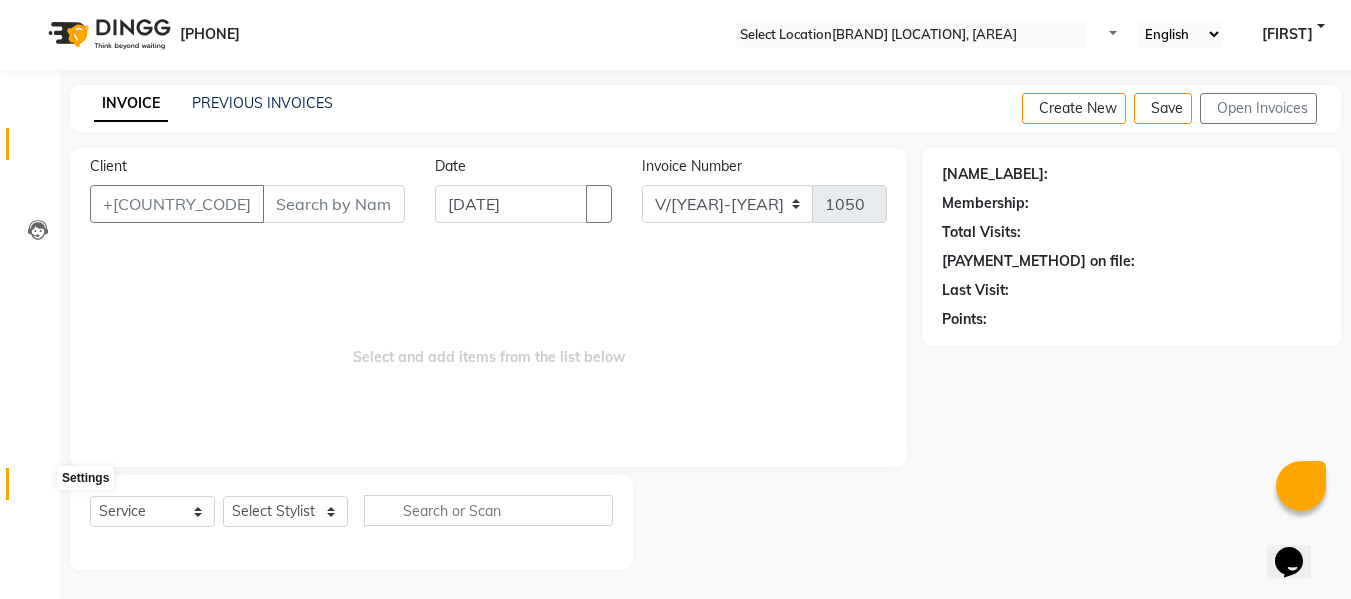 click at bounding box center [38, 489] 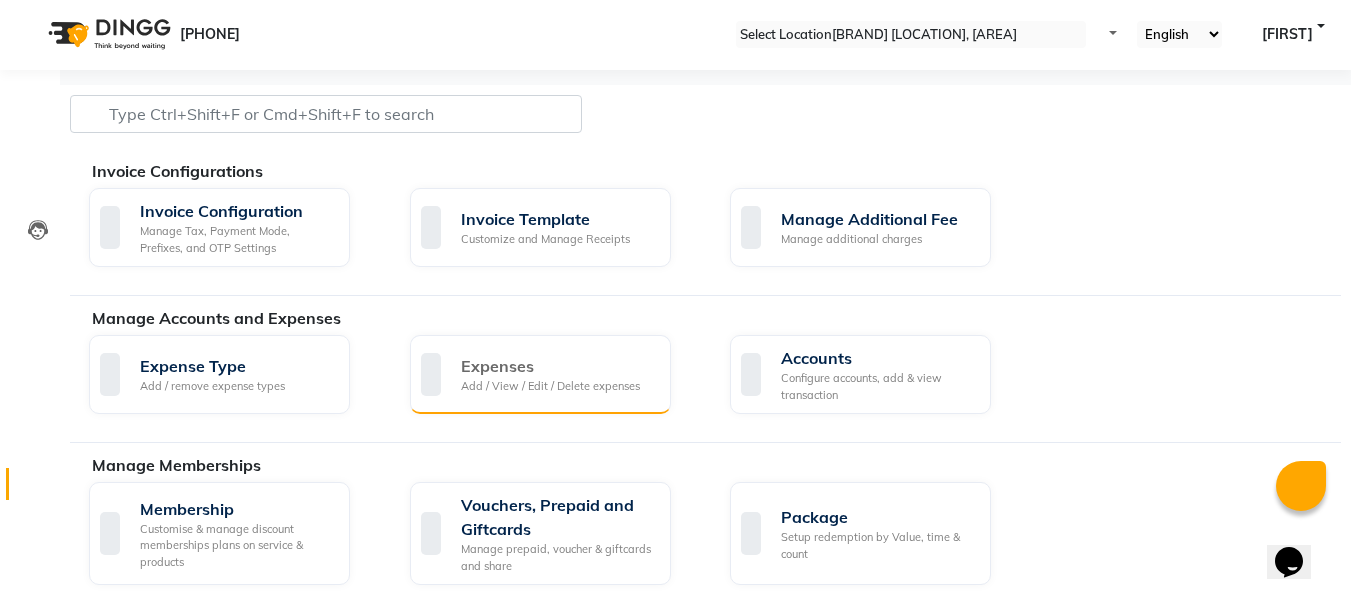 click on "Expenses" at bounding box center (550, 366) 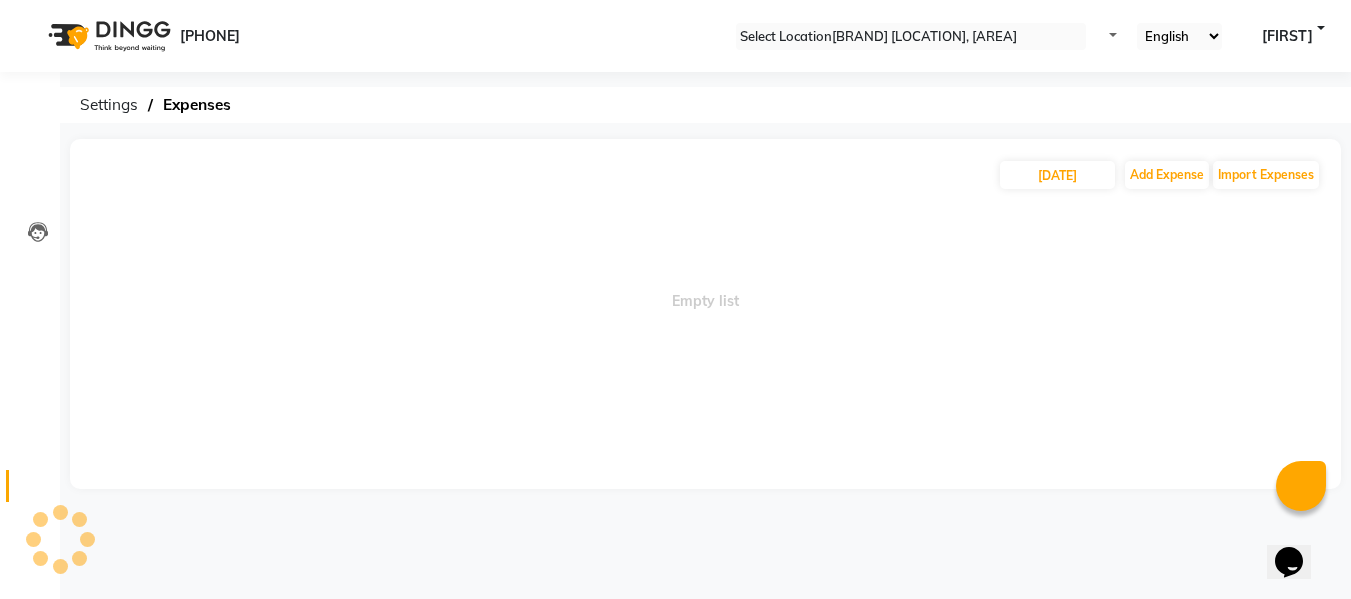 scroll, scrollTop: 0, scrollLeft: 0, axis: both 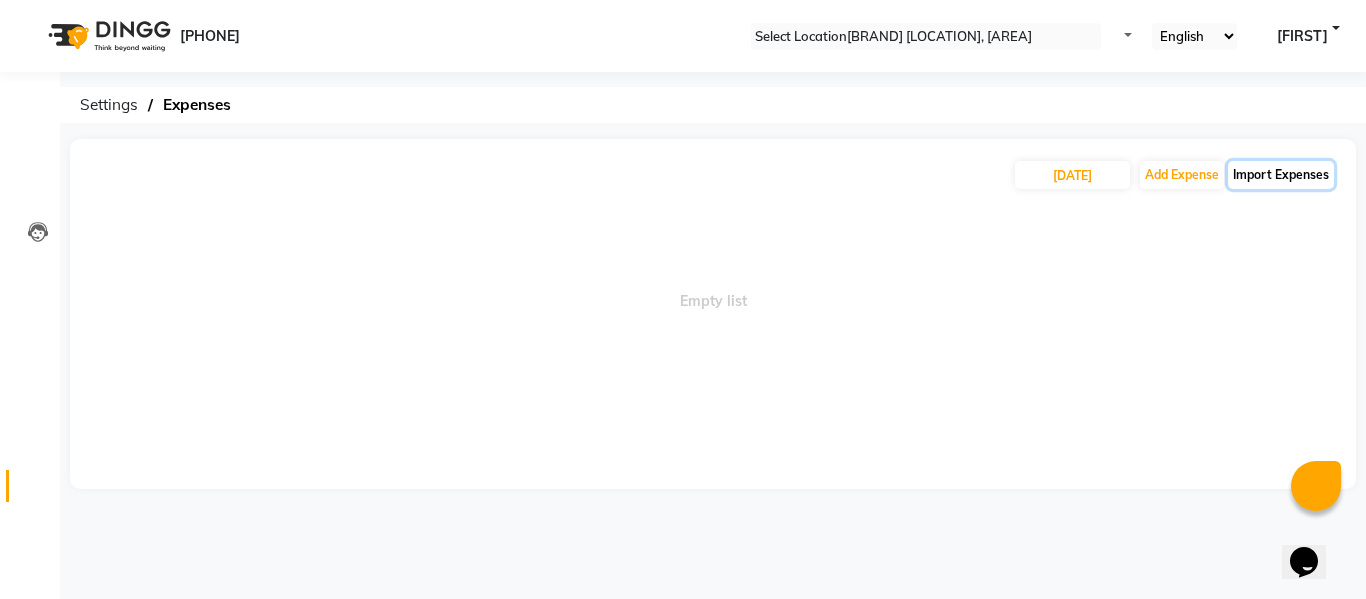 click on "Import Expenses" at bounding box center (1281, 175) 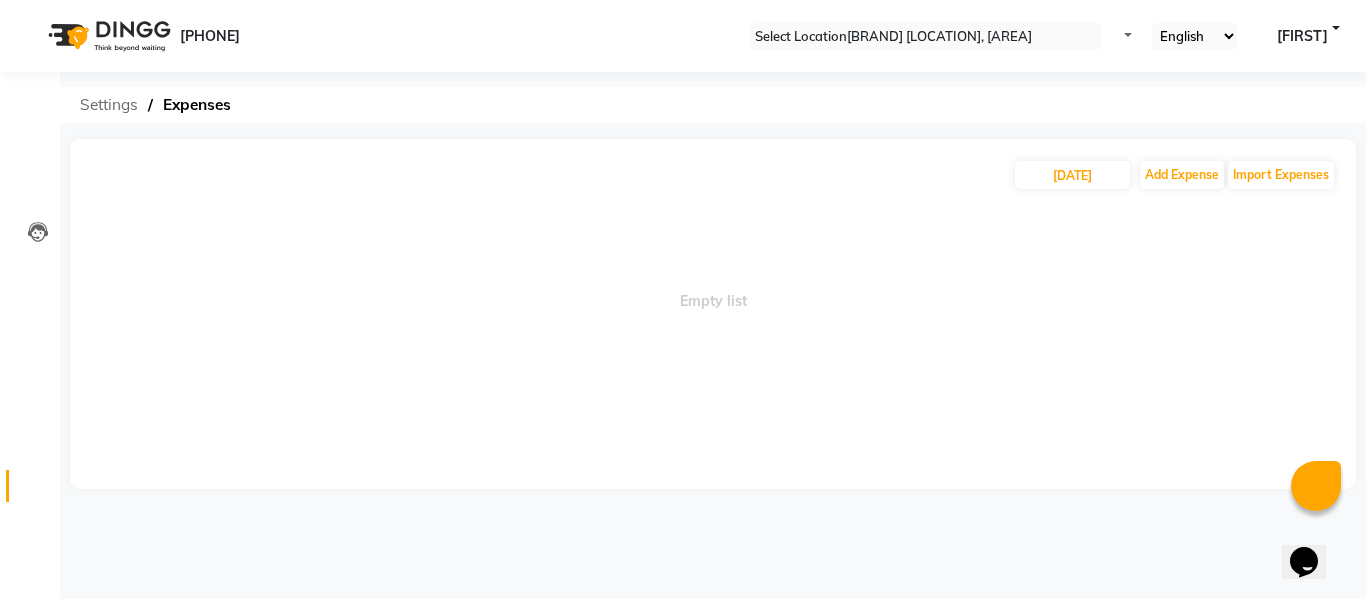 click on "Settings" at bounding box center (109, 105) 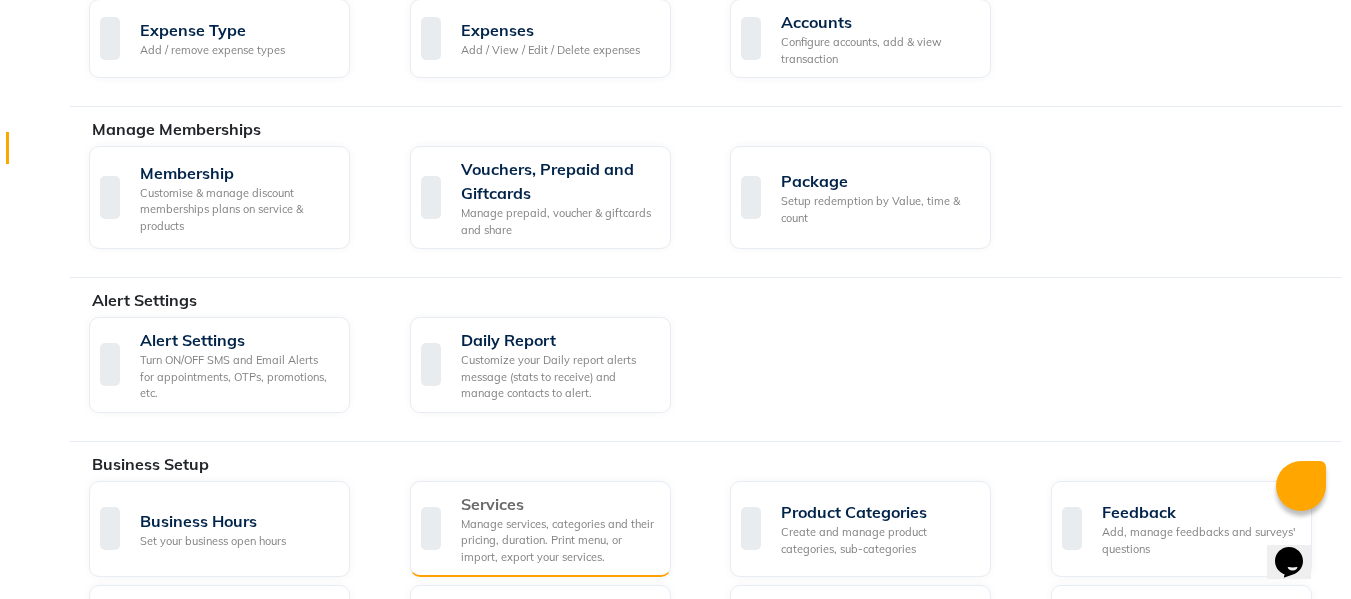 scroll, scrollTop: 400, scrollLeft: 0, axis: vertical 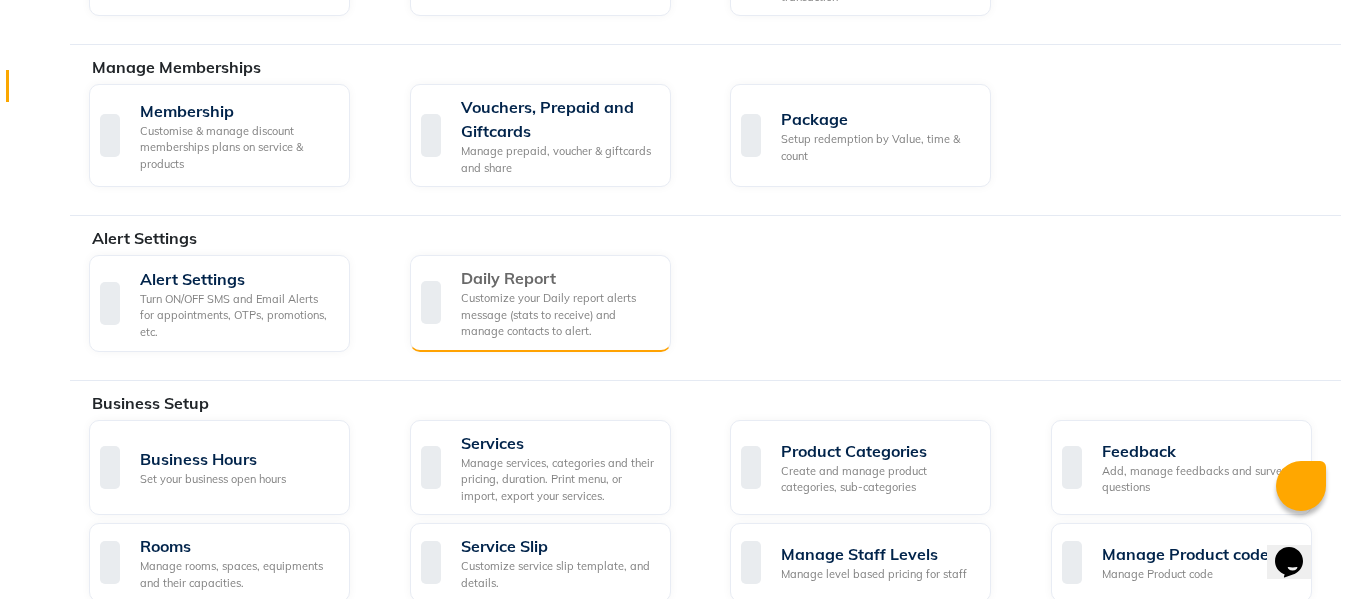 click on "Customize your Daily report alerts message (stats to receive) and manage contacts to alert." at bounding box center (558, 315) 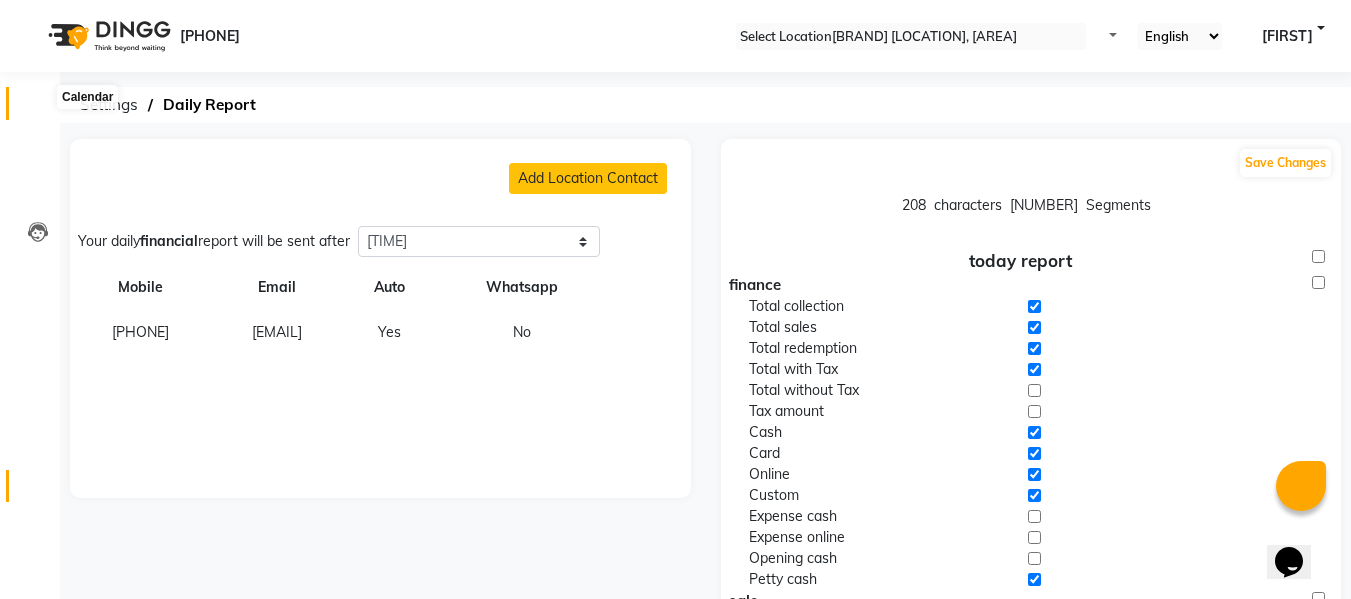 click at bounding box center (38, 108) 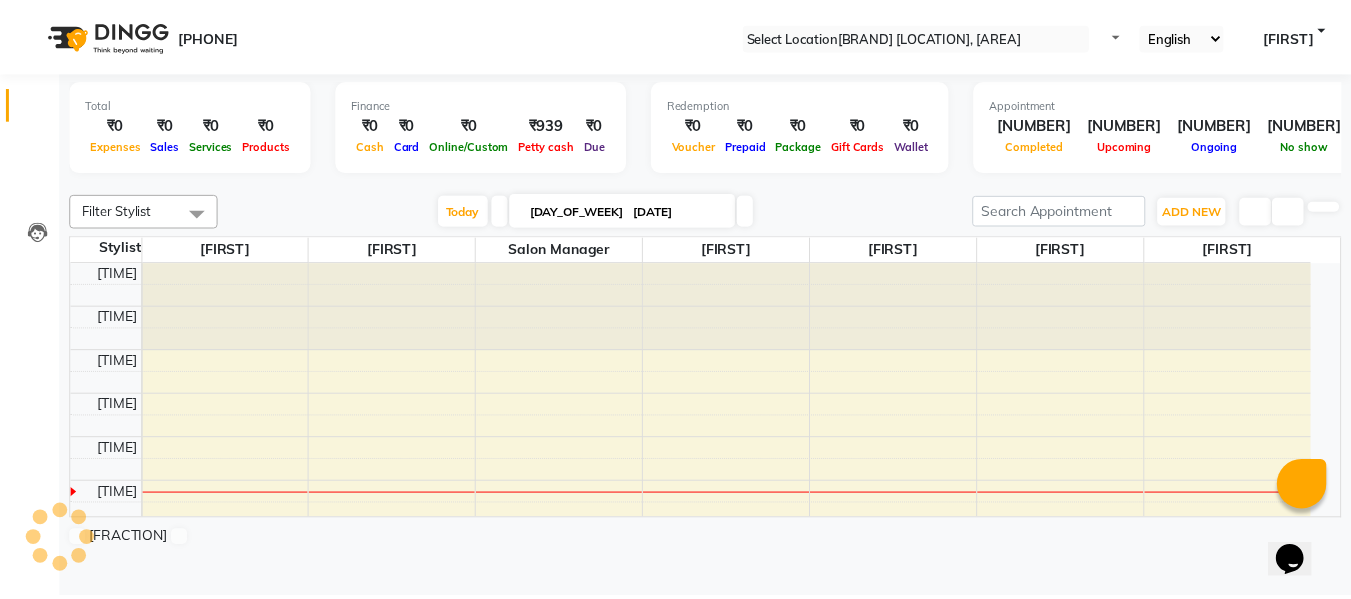 scroll, scrollTop: 0, scrollLeft: 0, axis: both 